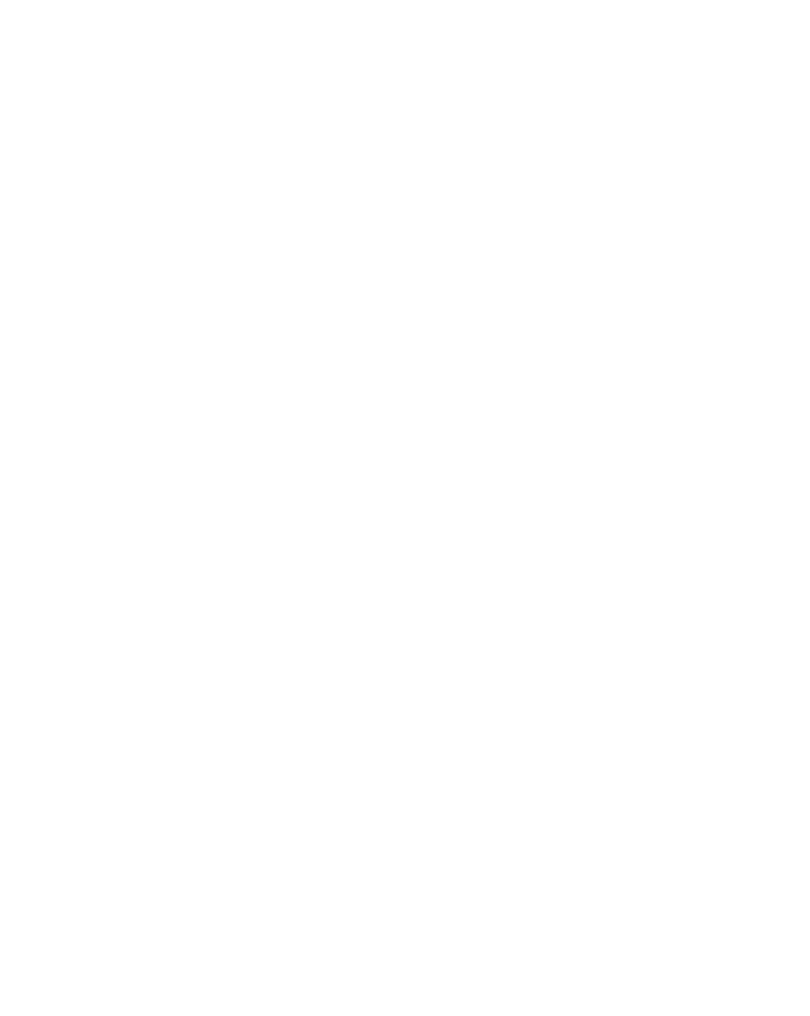 scroll, scrollTop: 0, scrollLeft: 0, axis: both 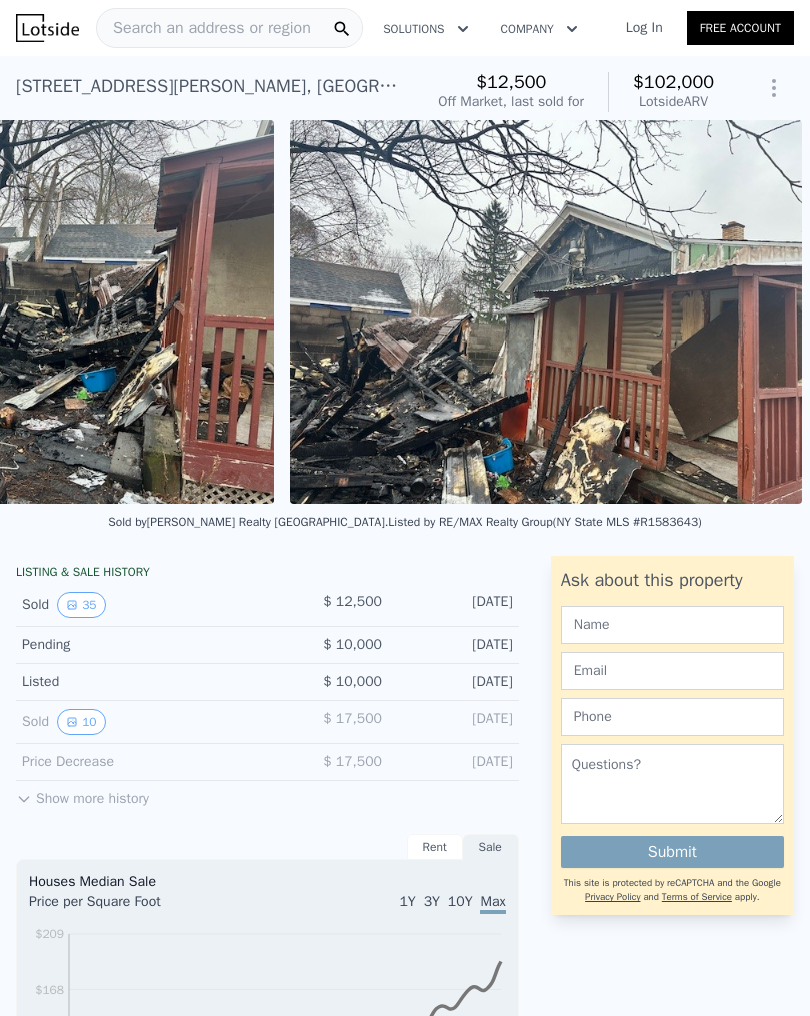 click on "Show more history" at bounding box center [82, 795] 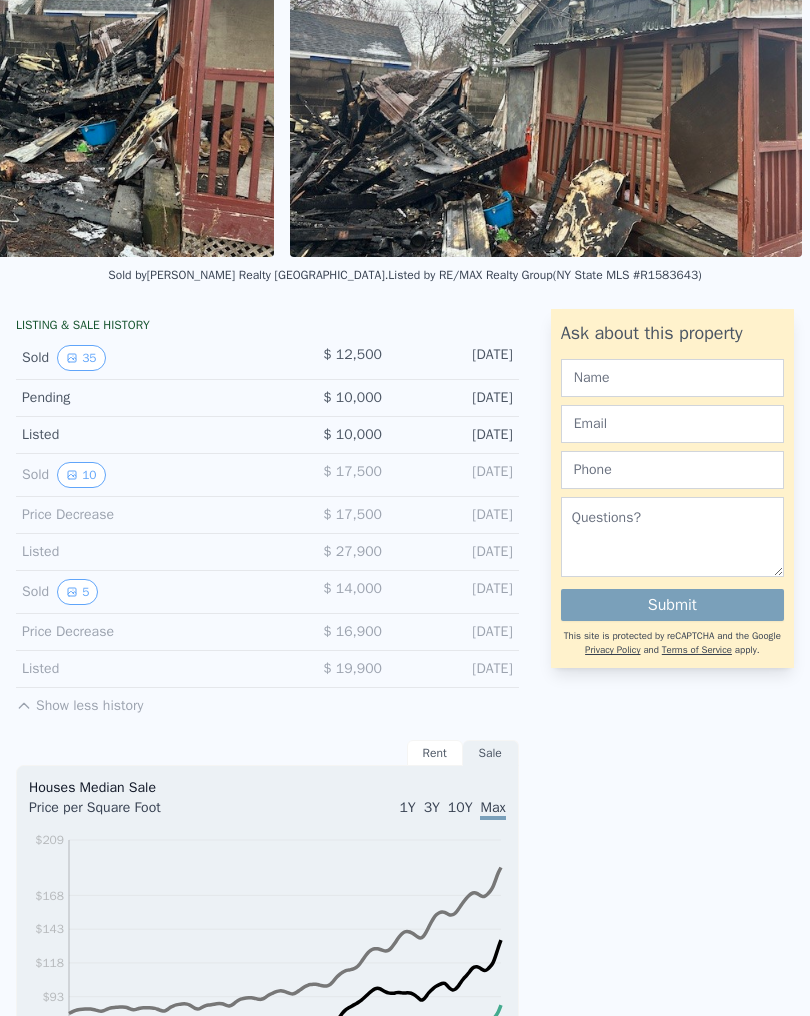 scroll, scrollTop: 248, scrollLeft: 2, axis: both 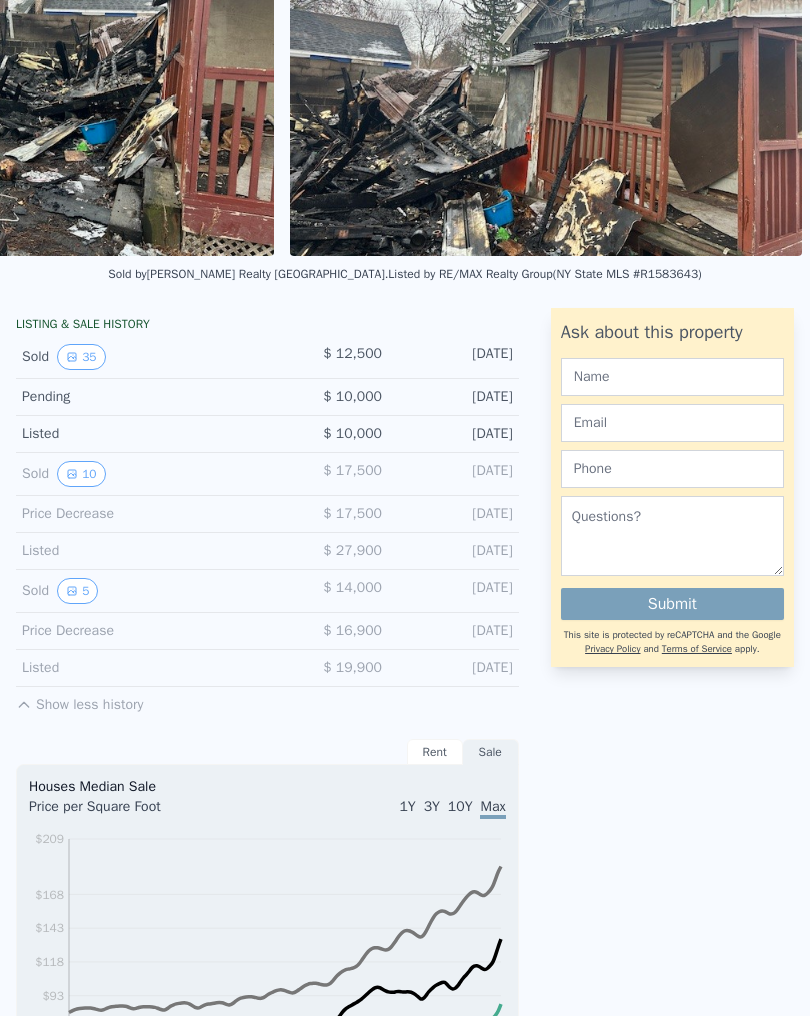 click 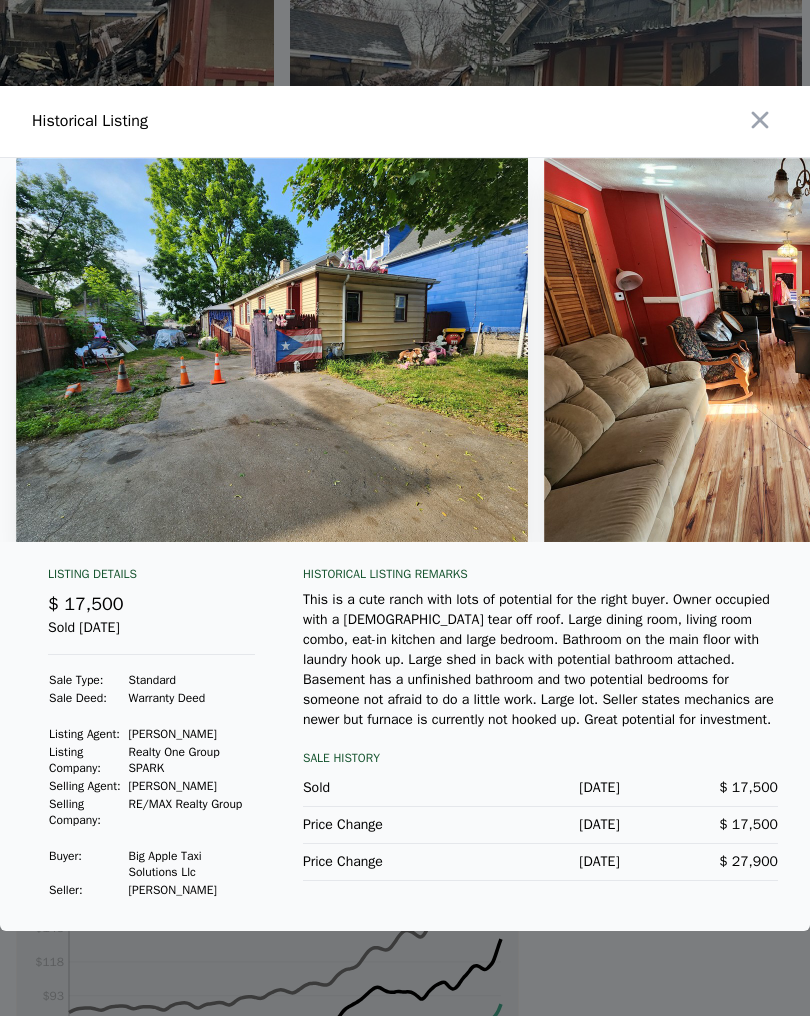 scroll, scrollTop: 0, scrollLeft: 0, axis: both 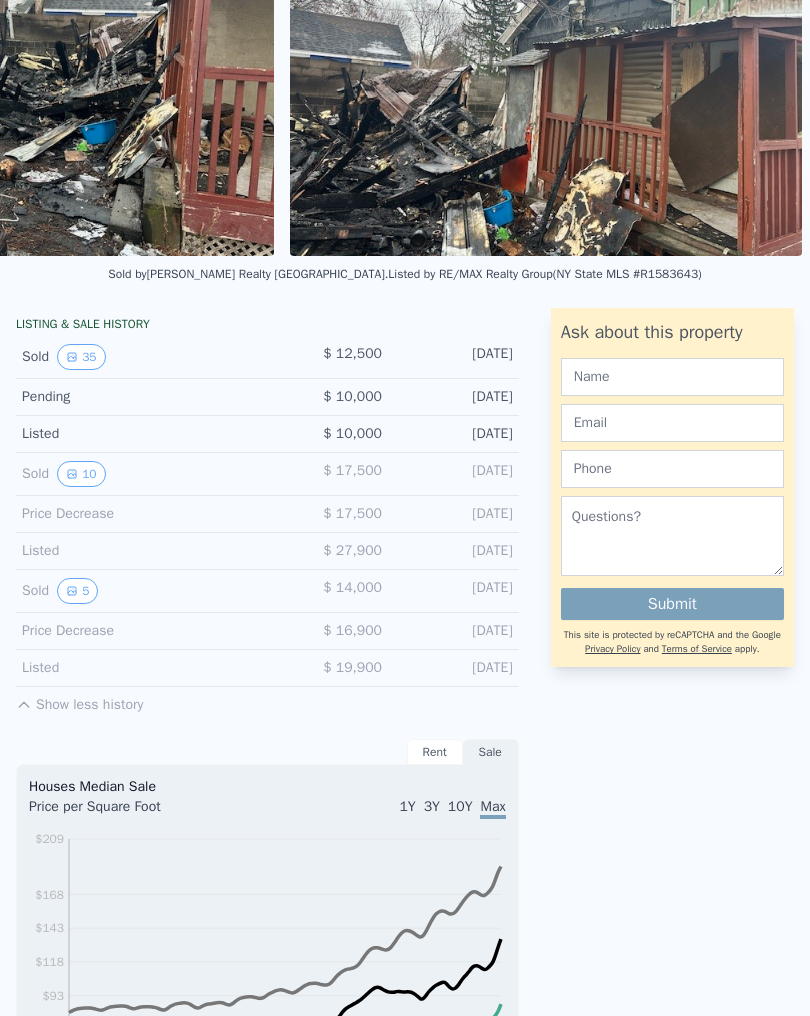 click on "5" at bounding box center [77, 591] 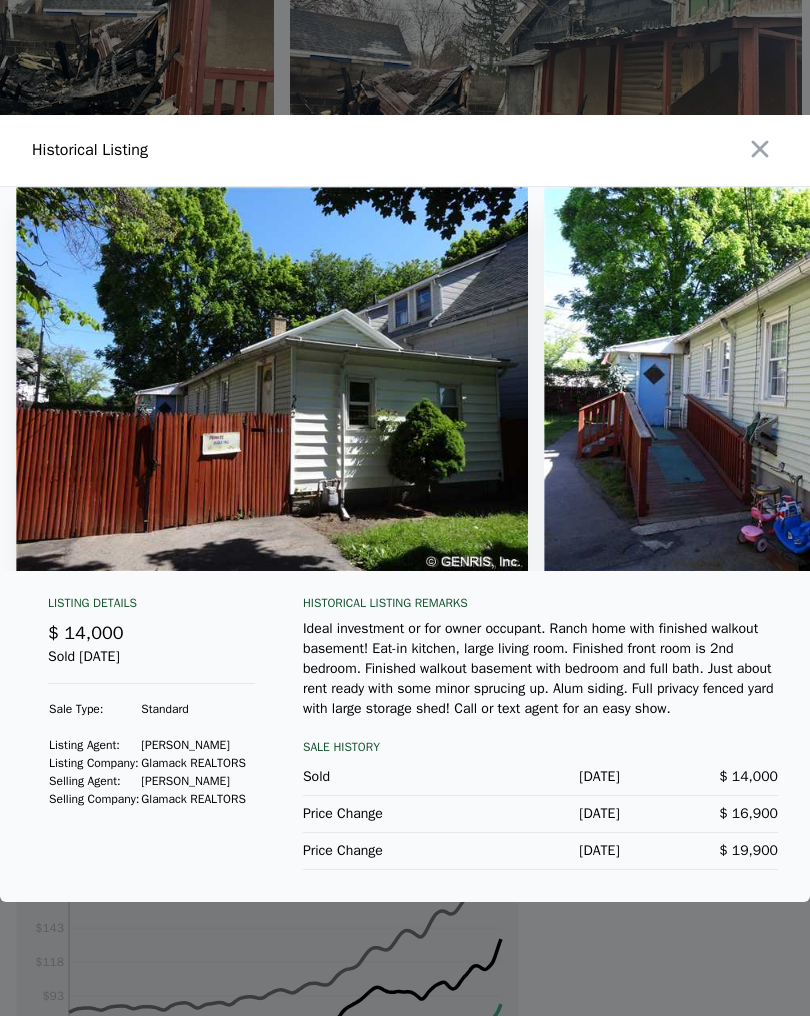 scroll, scrollTop: 0, scrollLeft: 0, axis: both 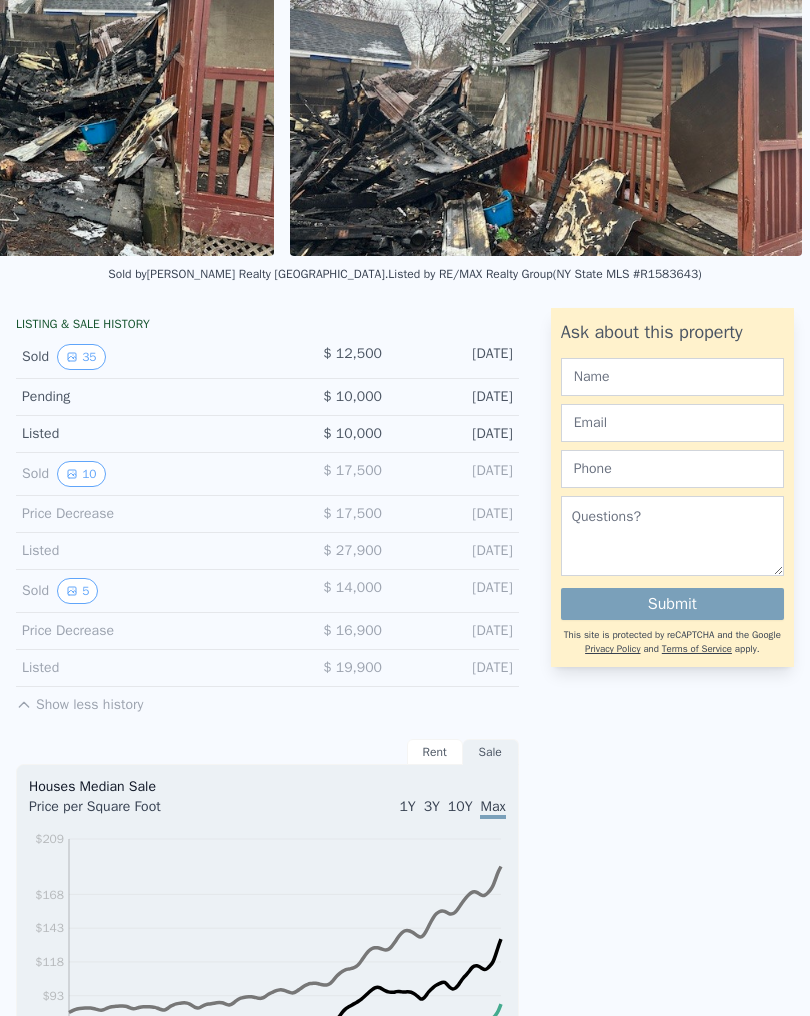 click on "10" at bounding box center (81, 474) 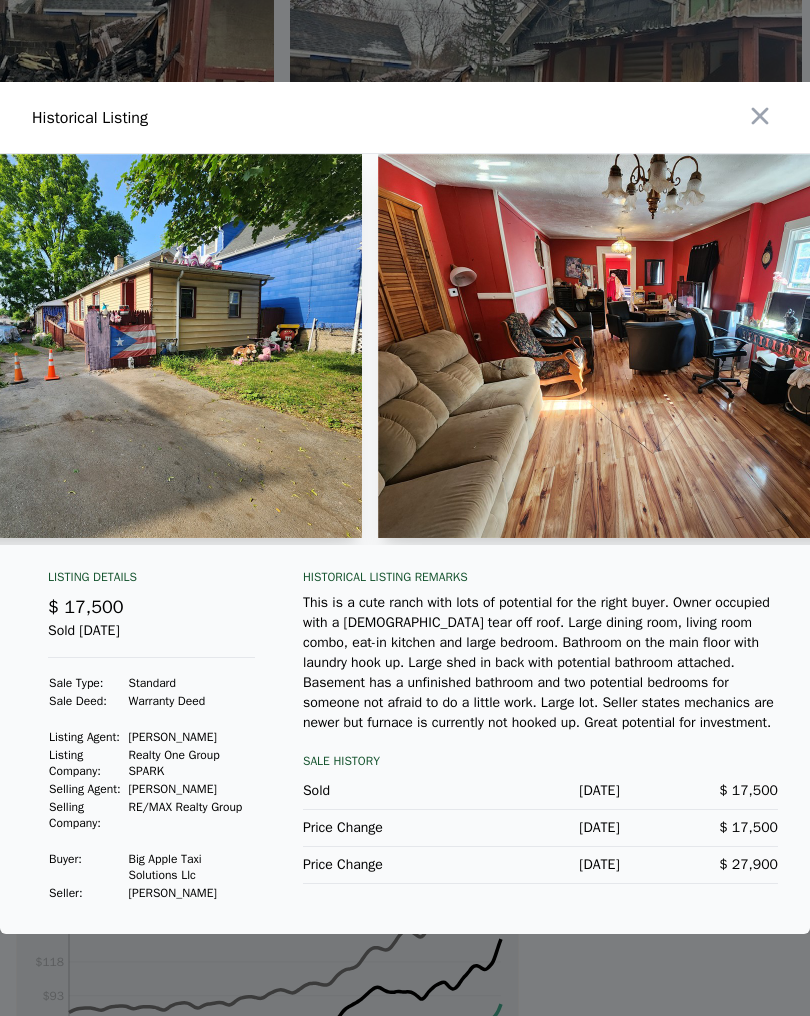 scroll, scrollTop: 0, scrollLeft: 174, axis: horizontal 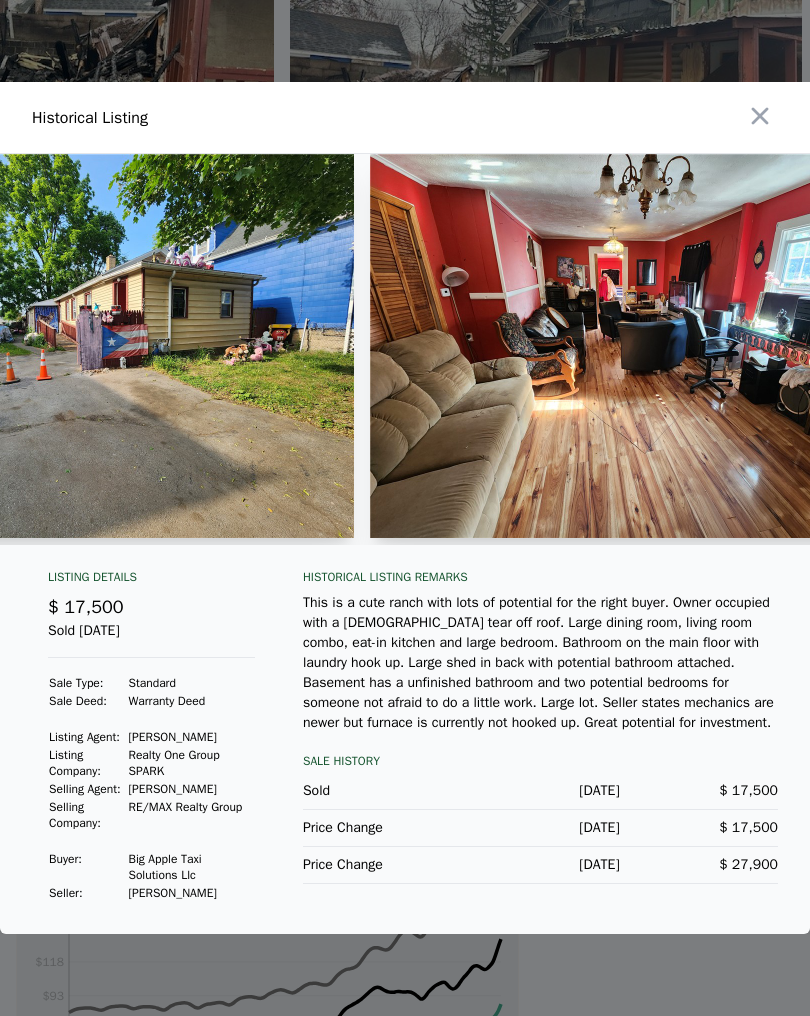 click at bounding box center [626, 346] 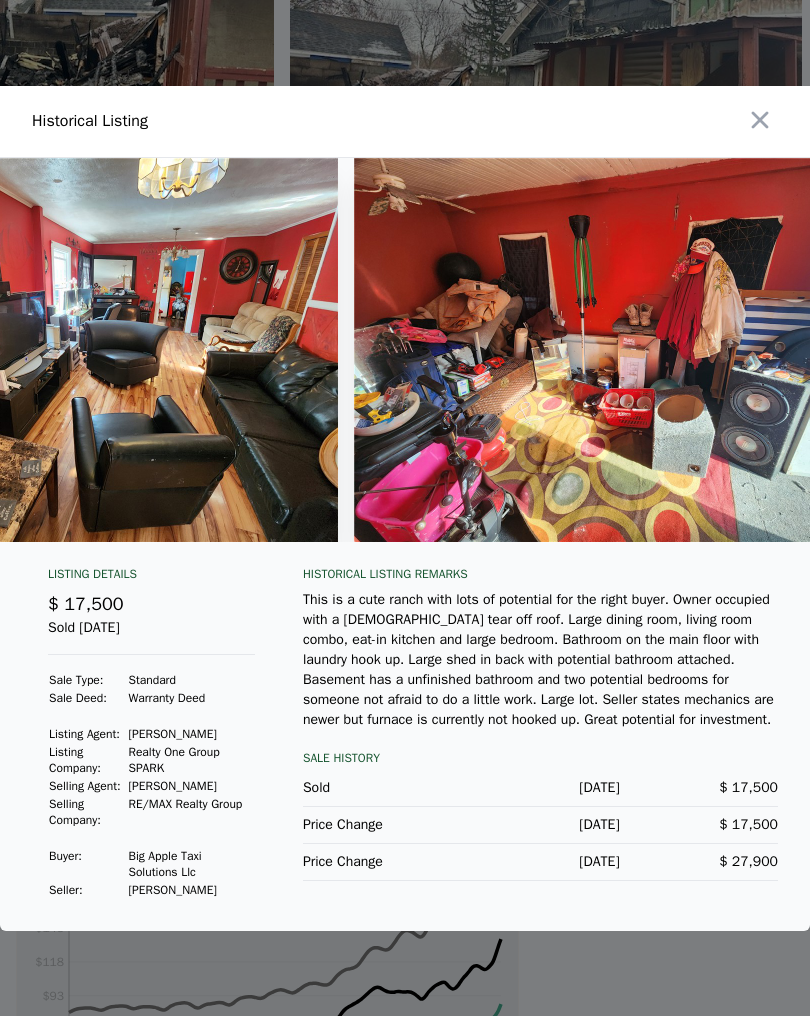 scroll, scrollTop: 0, scrollLeft: 1208, axis: horizontal 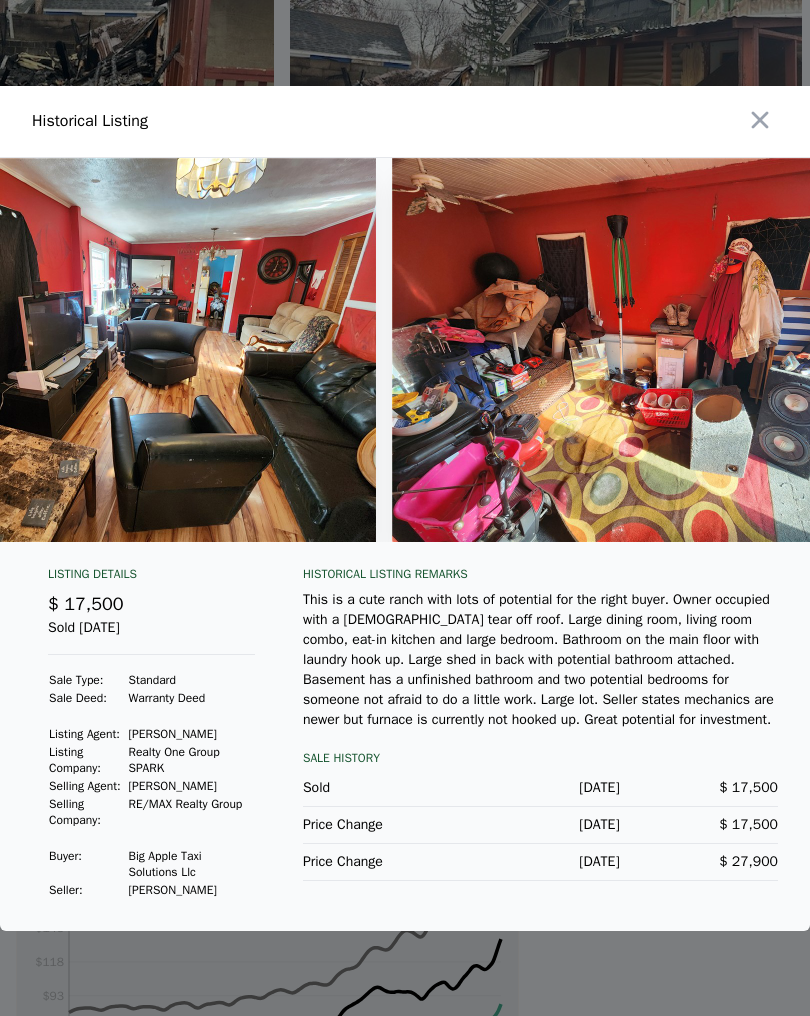 click at bounding box center [648, 350] 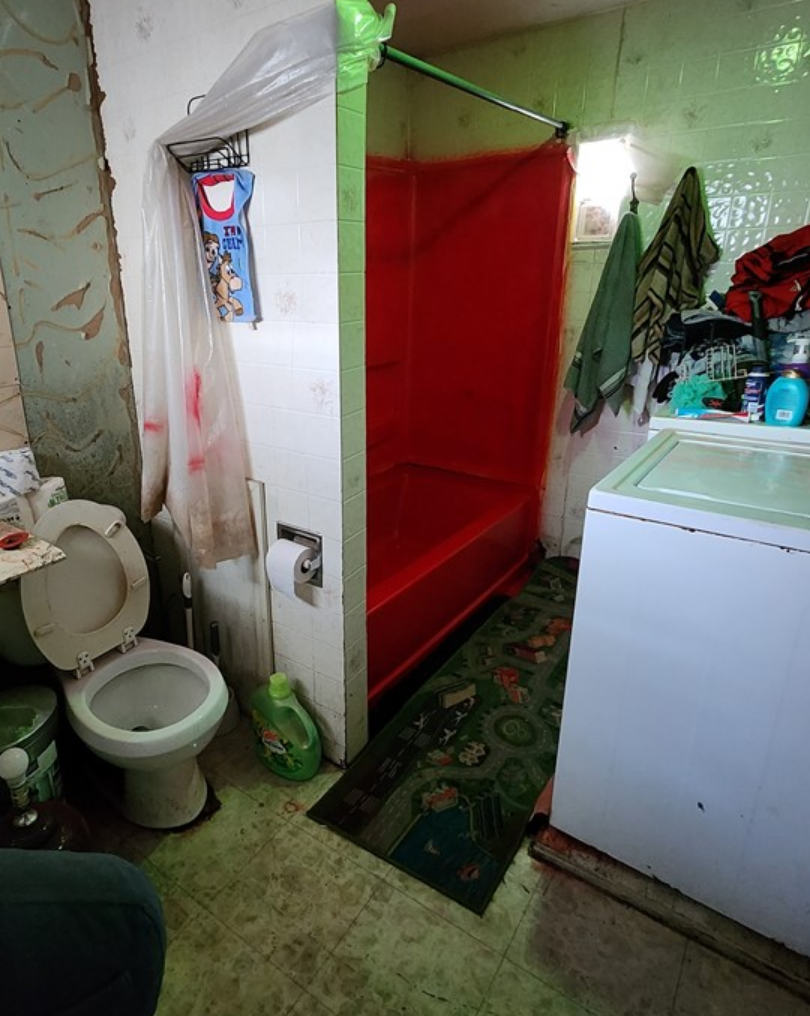 scroll, scrollTop: 0, scrollLeft: 2357, axis: horizontal 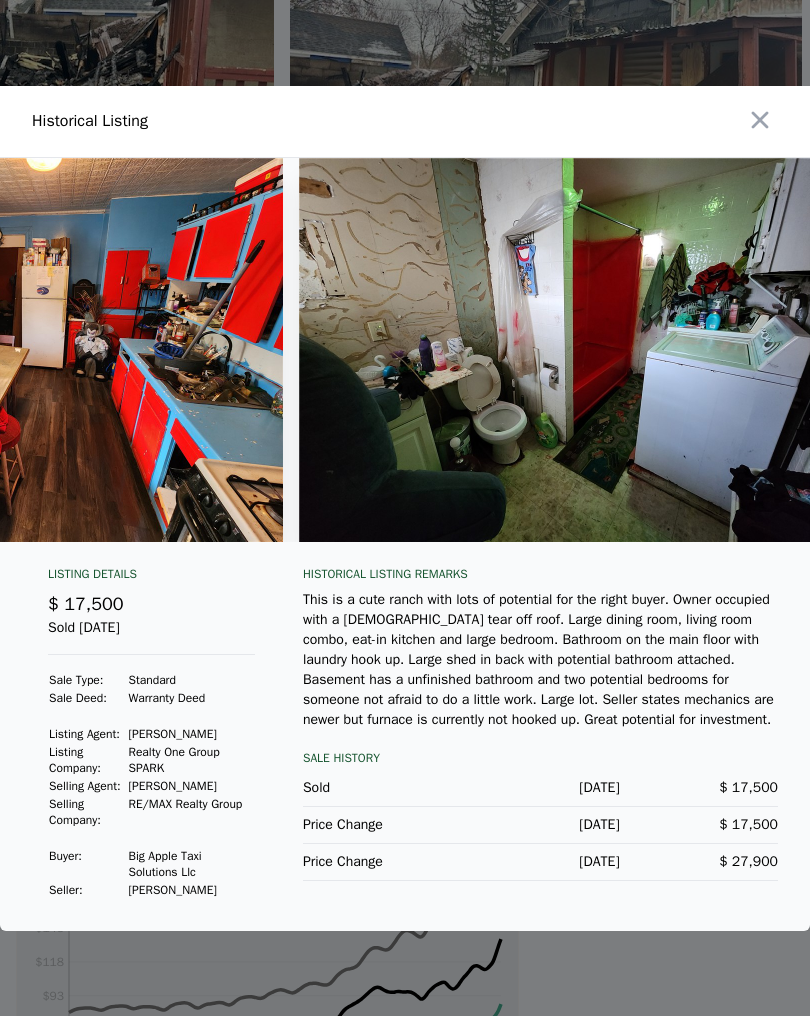 click 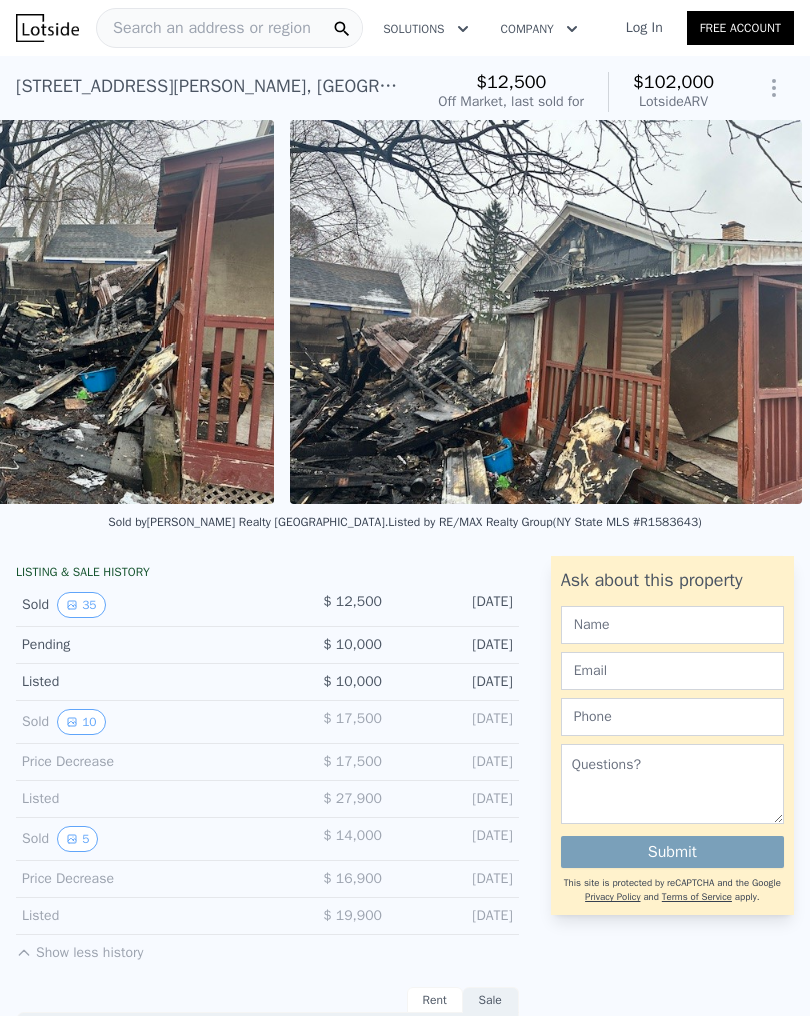 scroll, scrollTop: 0, scrollLeft: 10, axis: horizontal 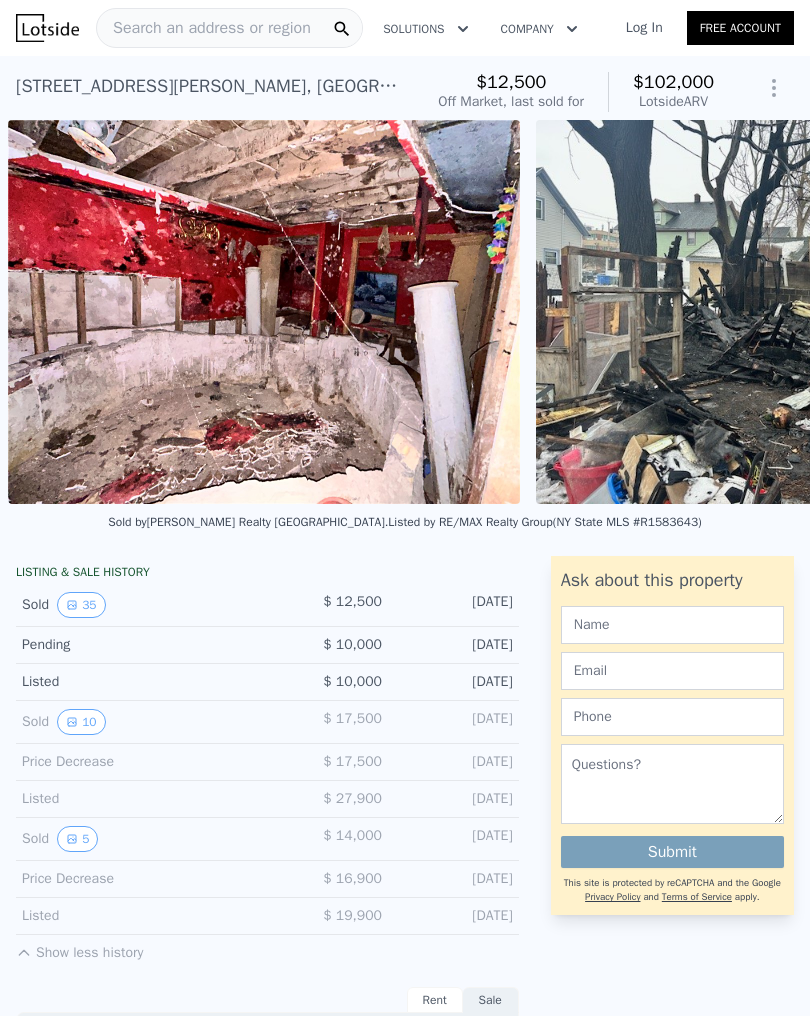 click on "Search an address or region" at bounding box center [204, 28] 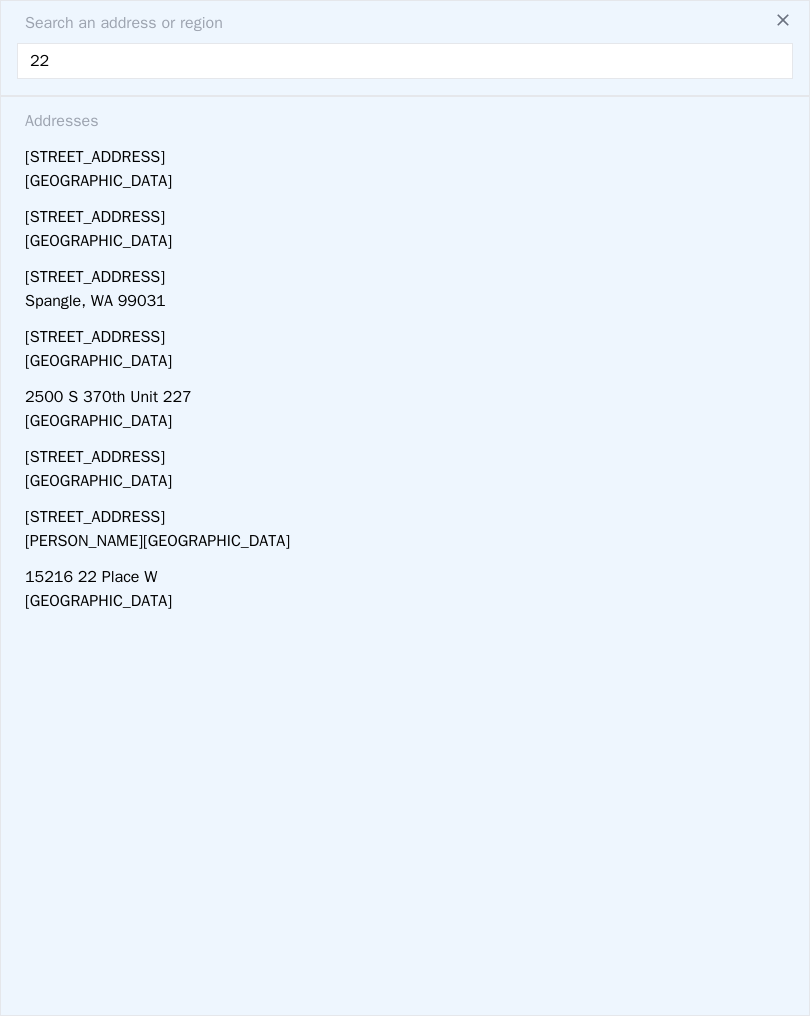 type on "2" 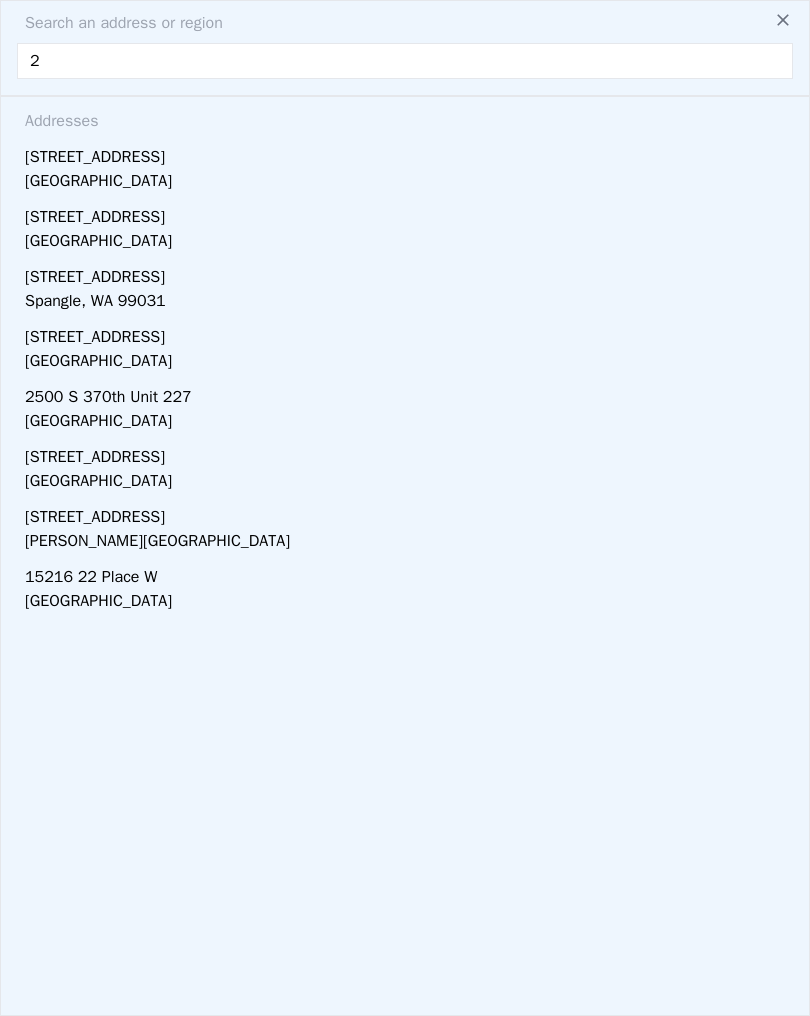 type 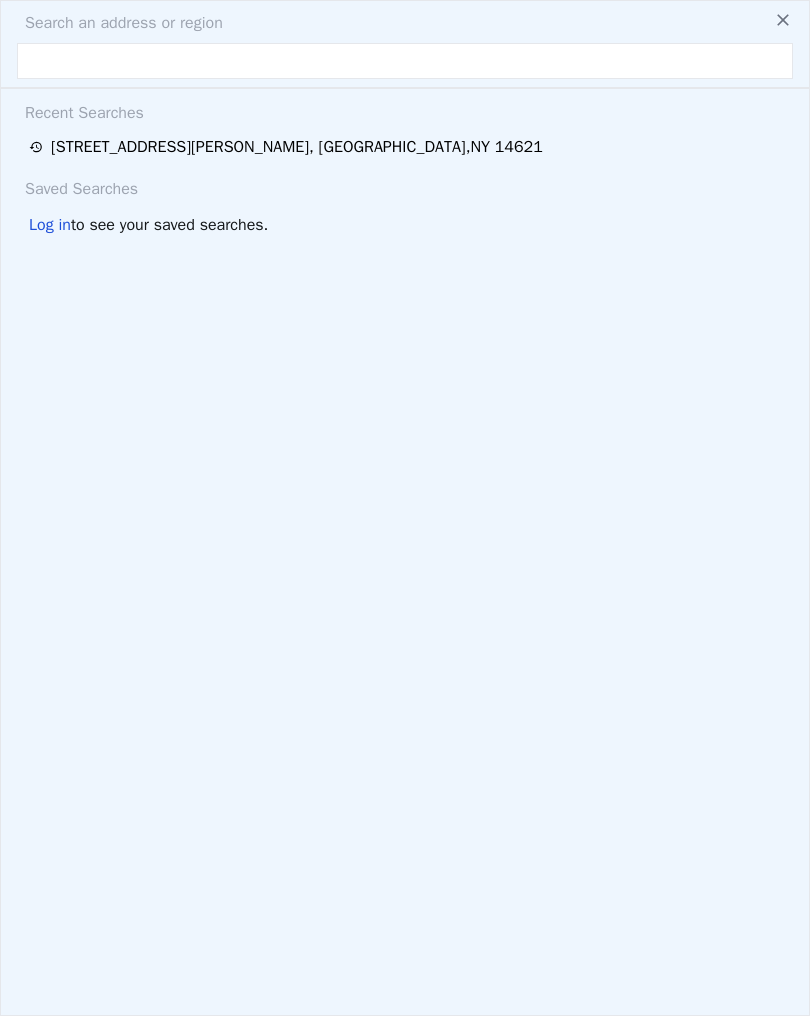 click 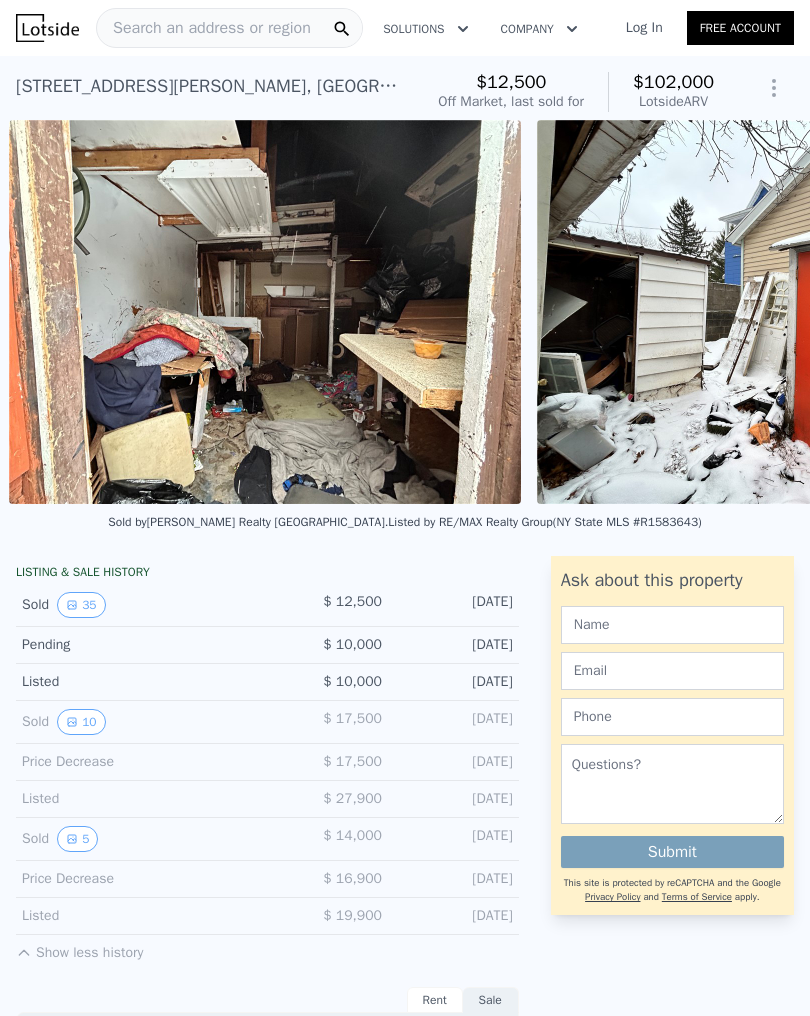 scroll, scrollTop: 0, scrollLeft: 4154, axis: horizontal 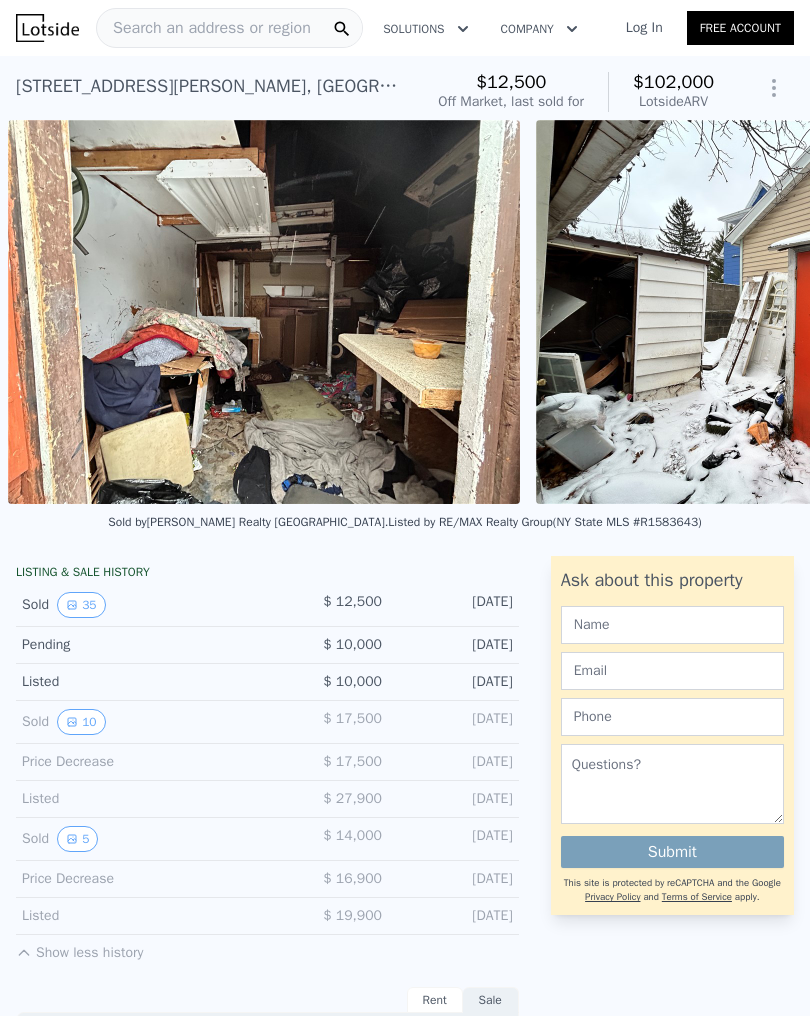 click on "Search an address or region" at bounding box center [204, 28] 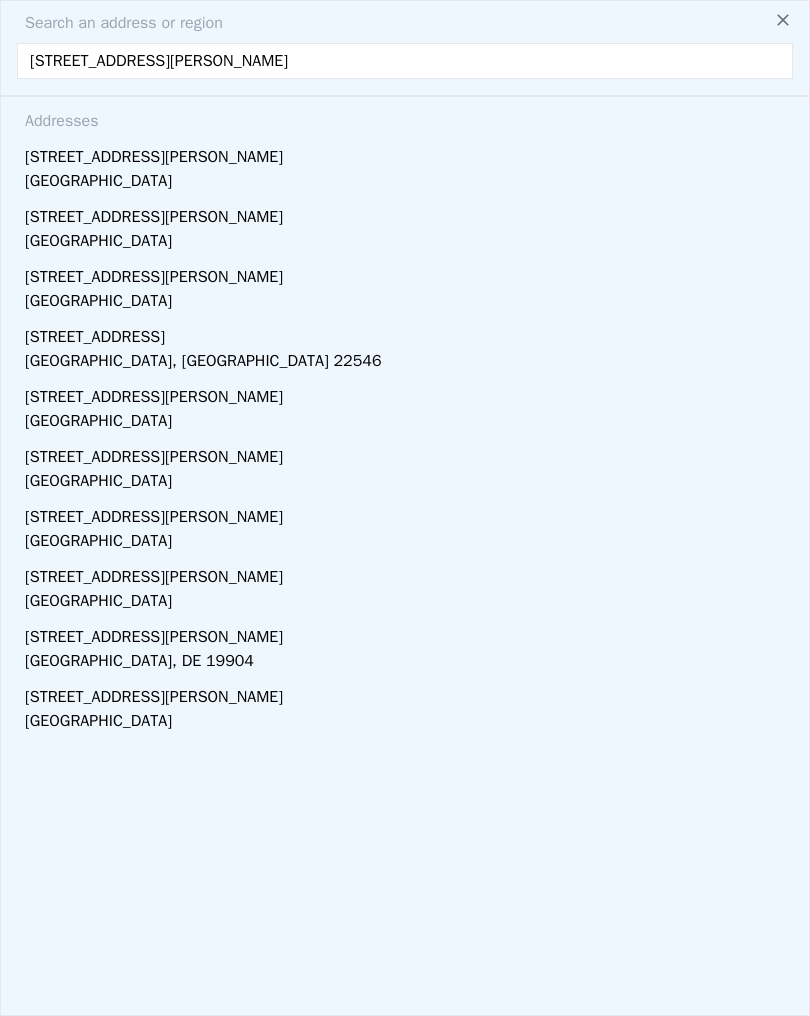 type on "[STREET_ADDRESS][PERSON_NAME]" 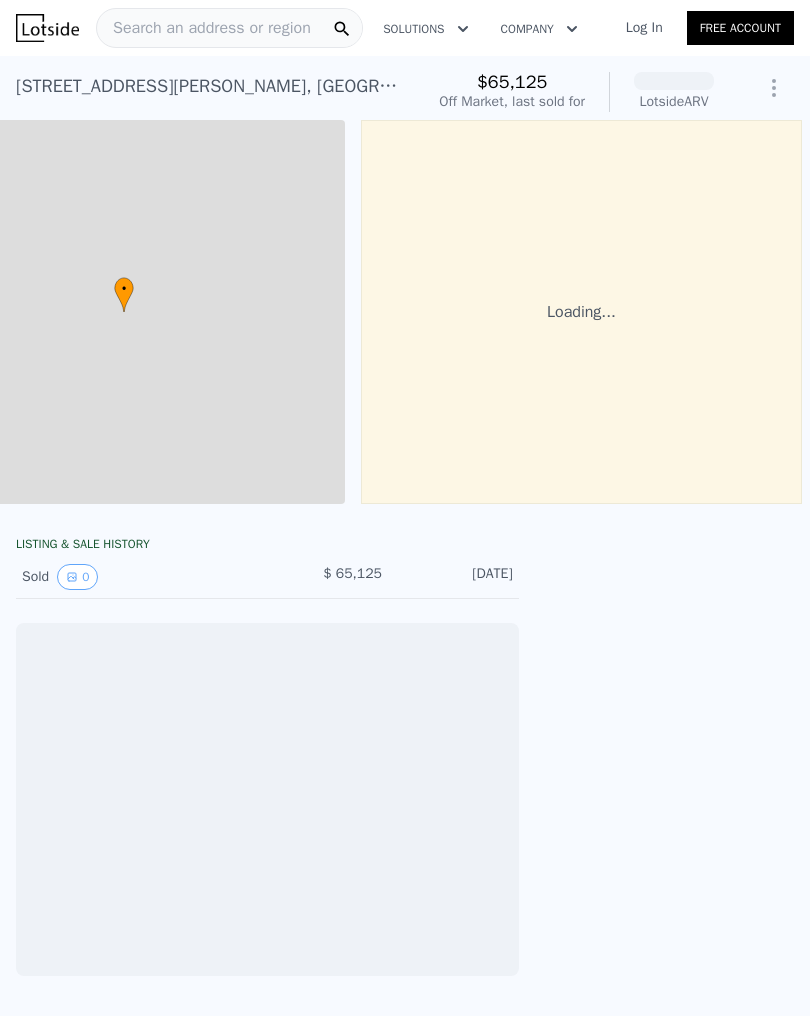 scroll, scrollTop: 0, scrollLeft: 105, axis: horizontal 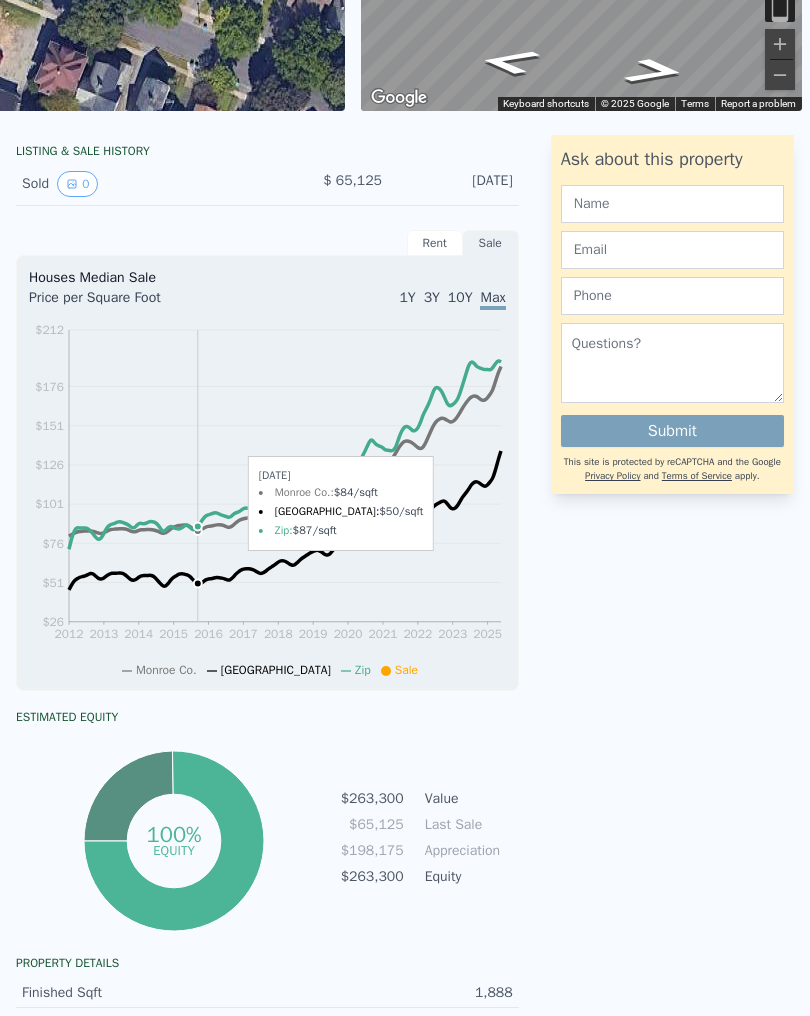 click on "$ 65,125" at bounding box center [352, 180] 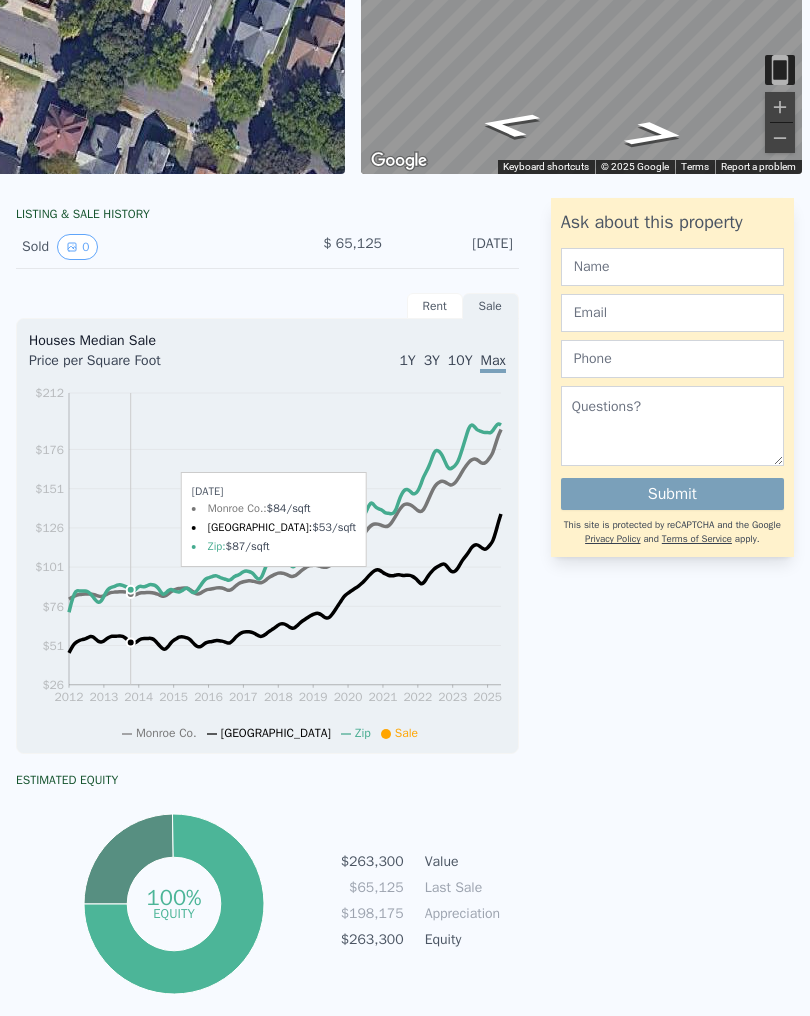scroll, scrollTop: 328, scrollLeft: -1, axis: both 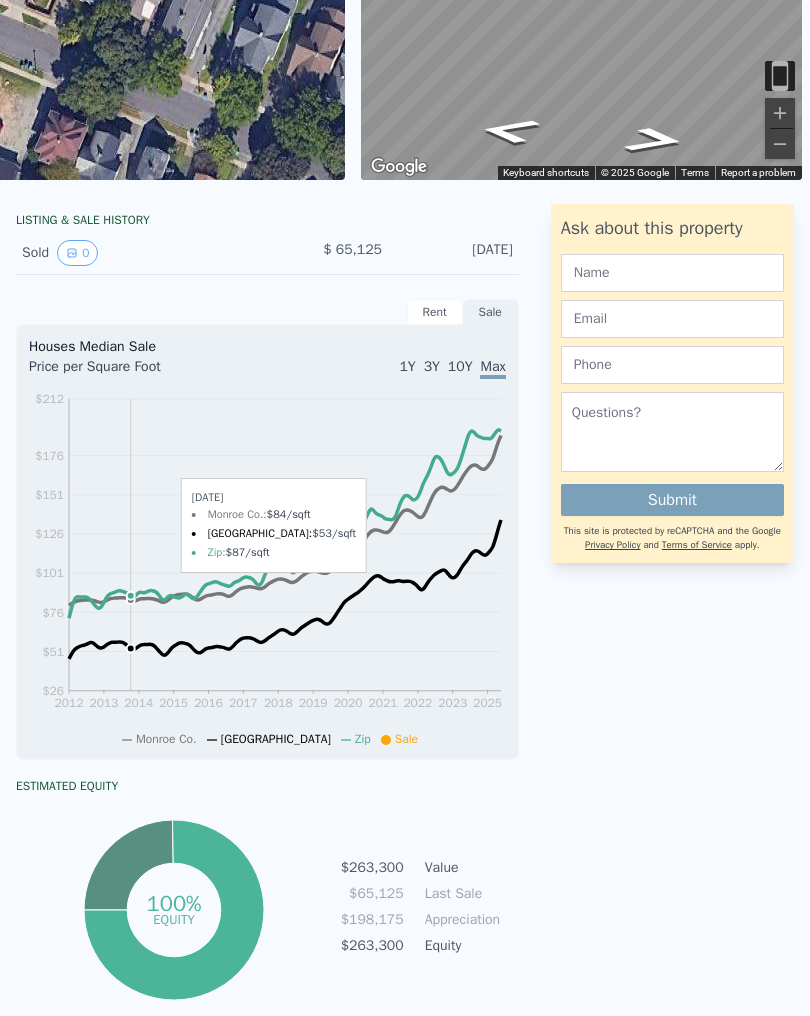 click on "Rent" at bounding box center [435, 312] 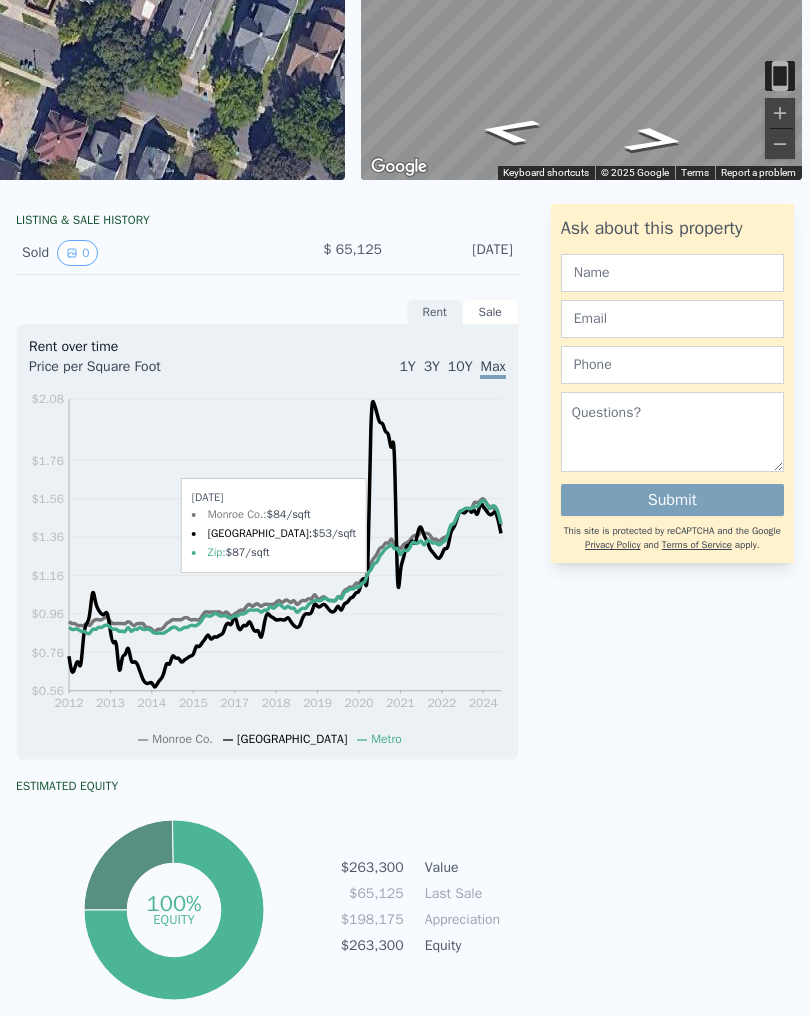 click on "Sale" at bounding box center [491, 312] 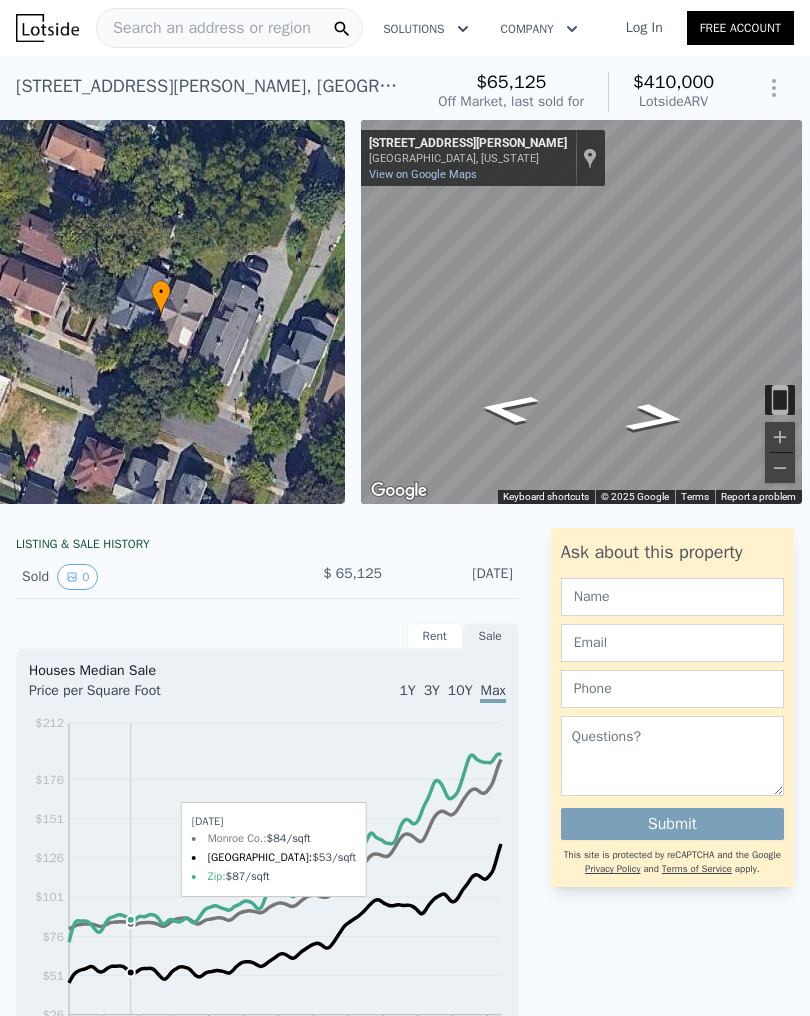 scroll, scrollTop: 0, scrollLeft: 10, axis: horizontal 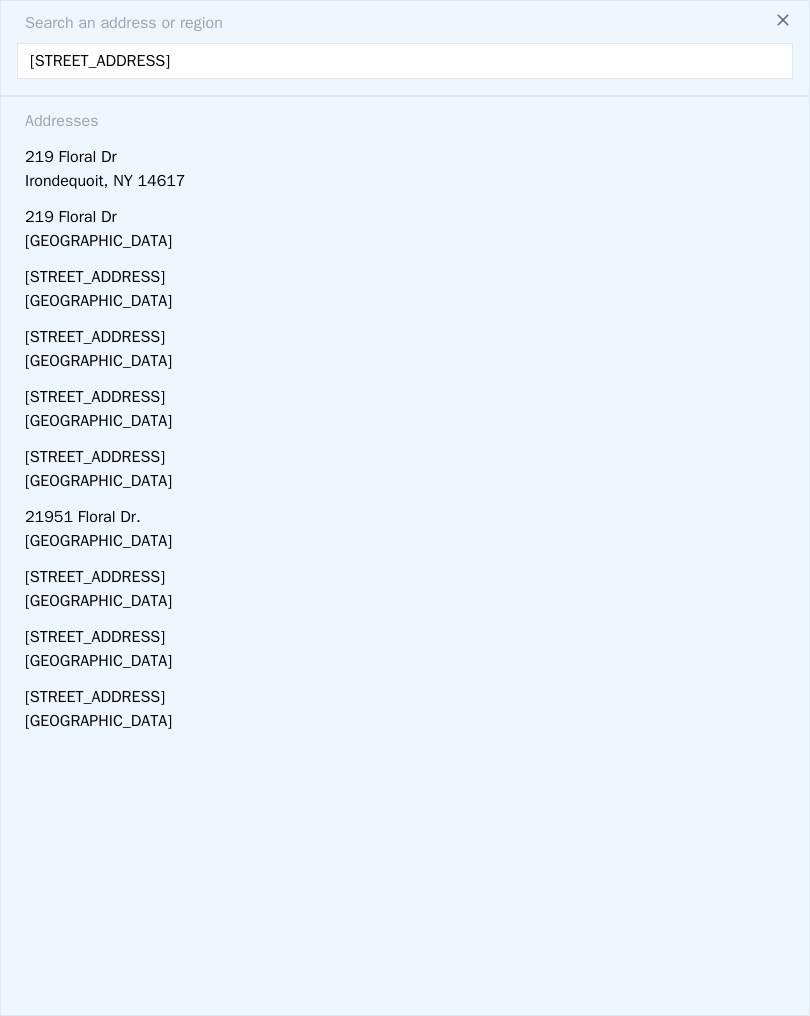 type on "[STREET_ADDRESS]" 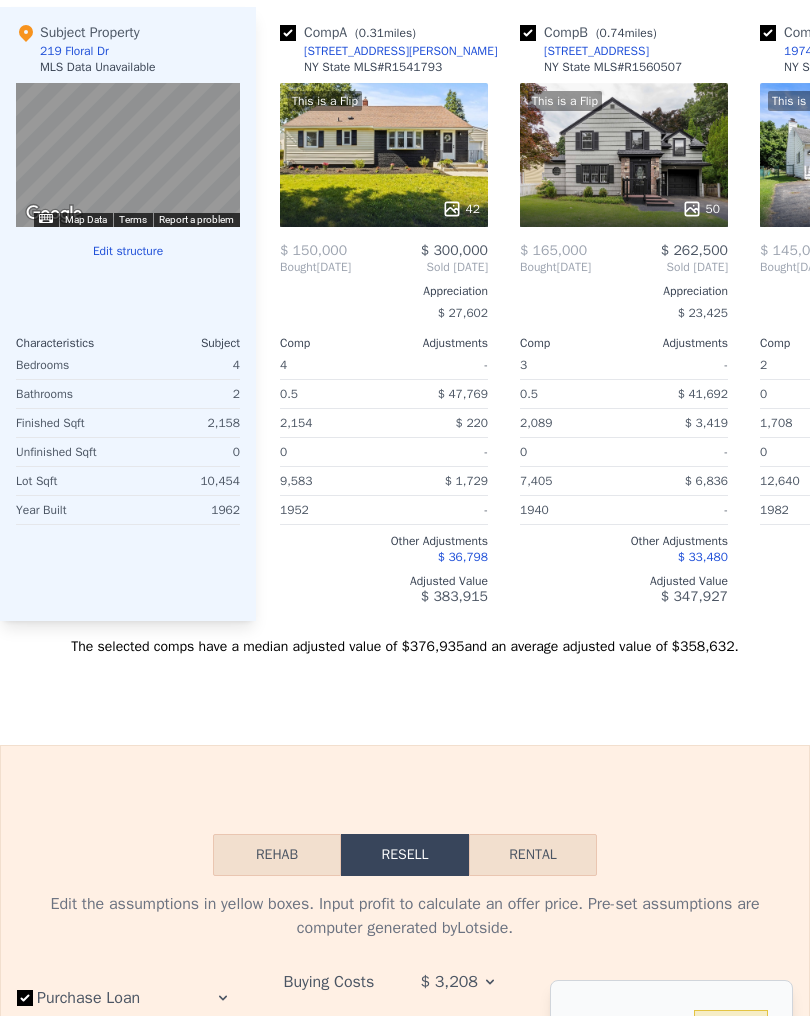 scroll, scrollTop: 1786, scrollLeft: 0, axis: vertical 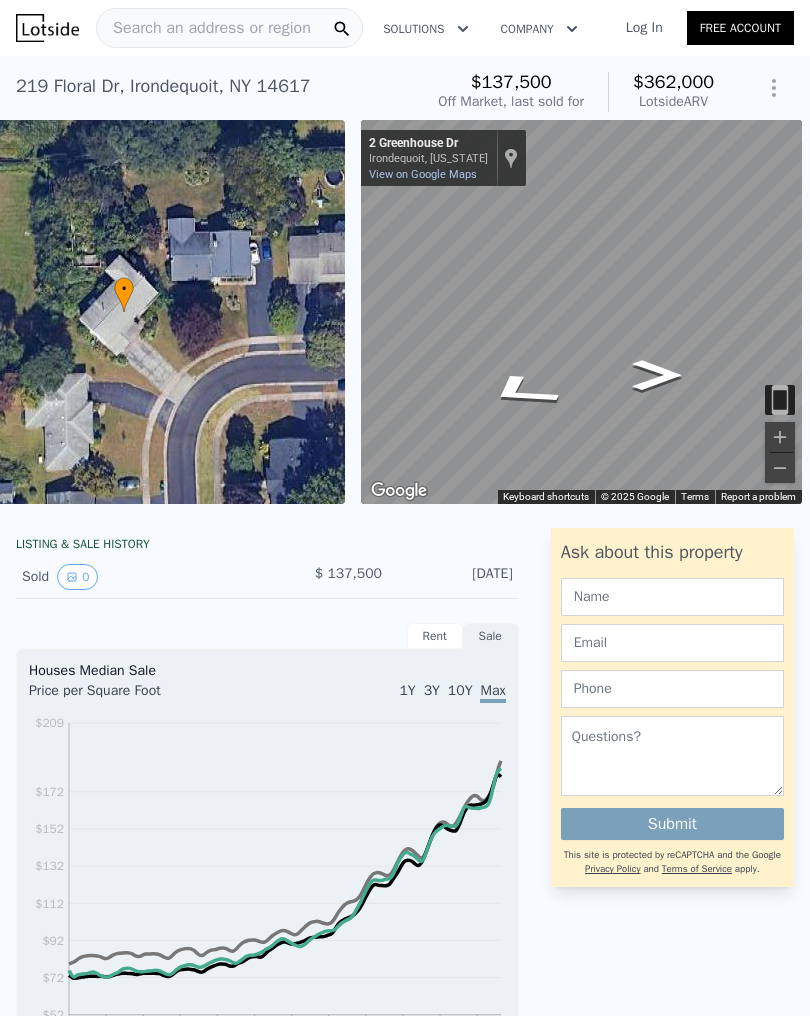 click on "Search an address or region" at bounding box center (204, 28) 